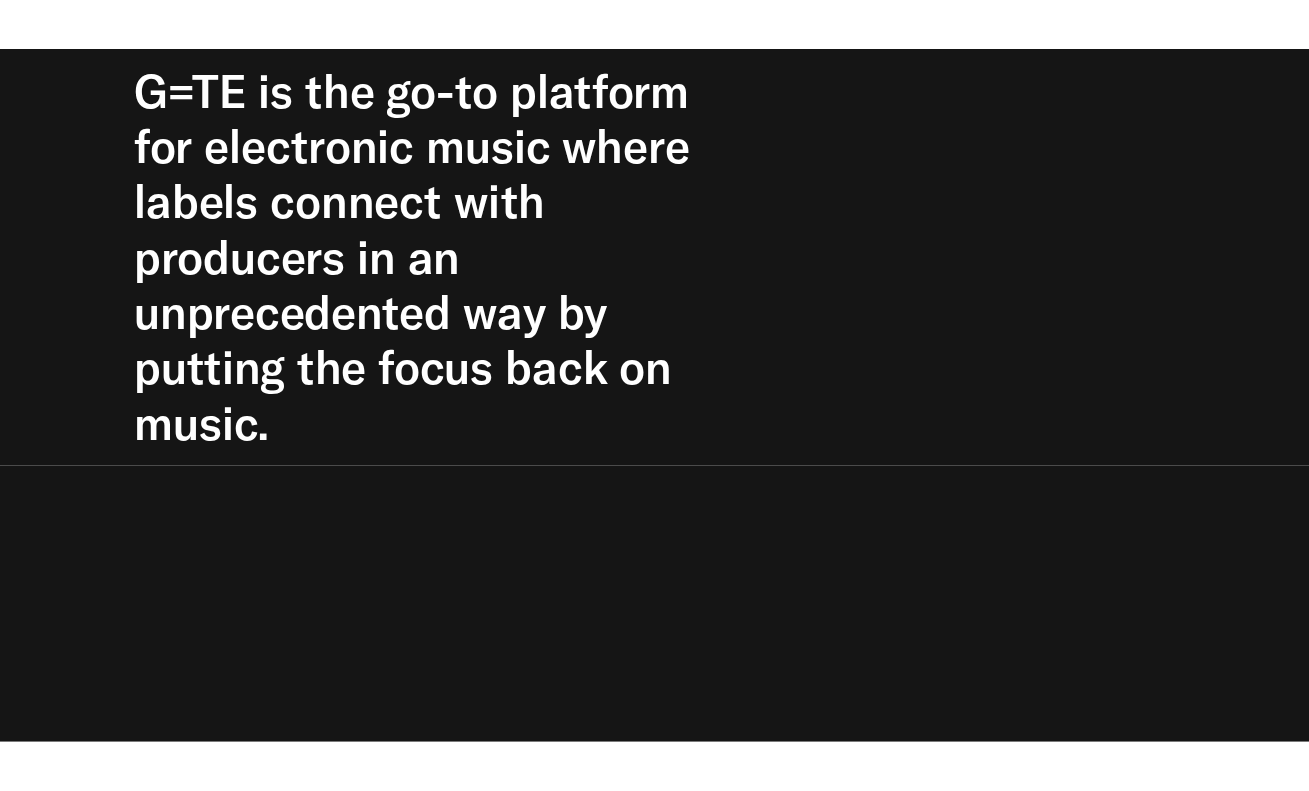 scroll, scrollTop: 0, scrollLeft: 0, axis: both 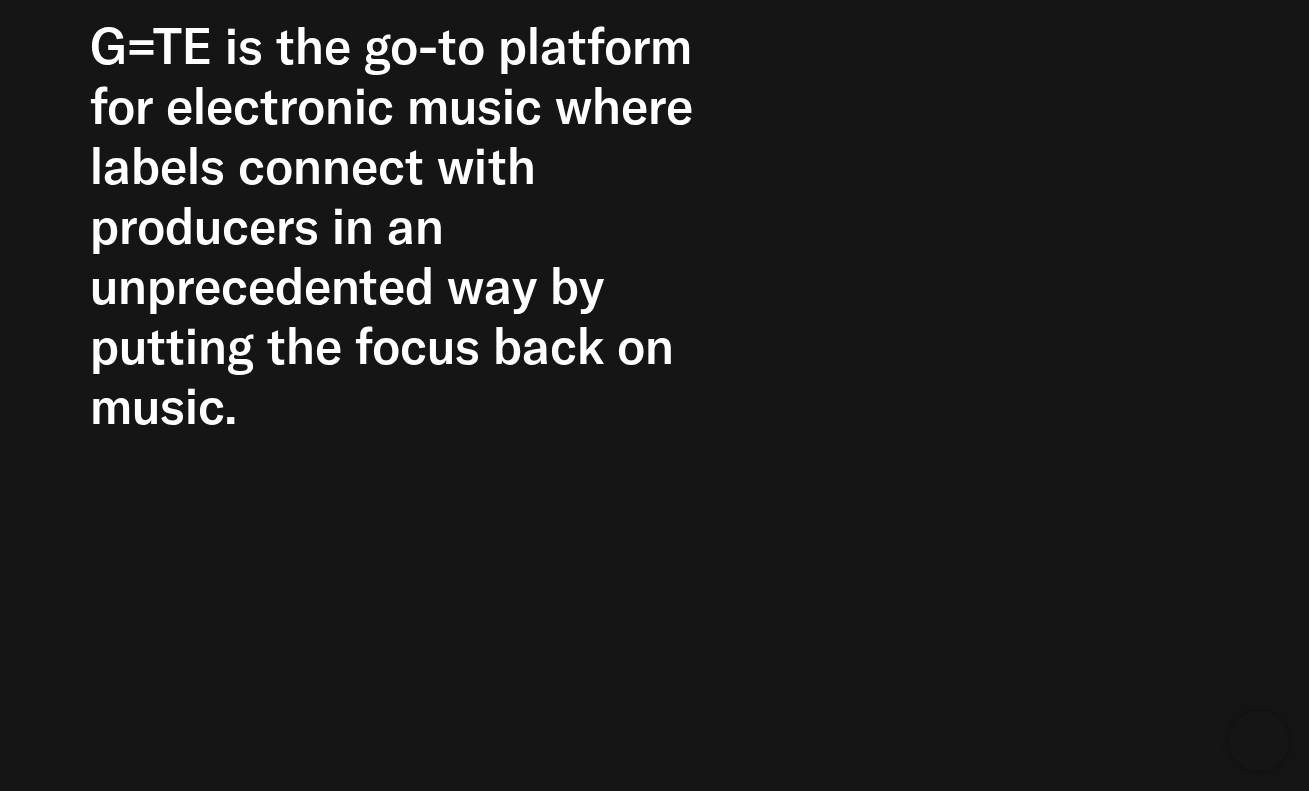 click on "G=TE is the go-to platform for electronic music where labels connect with producers in
an unprecedented way by putting the focus back on music." at bounding box center [419, 226] 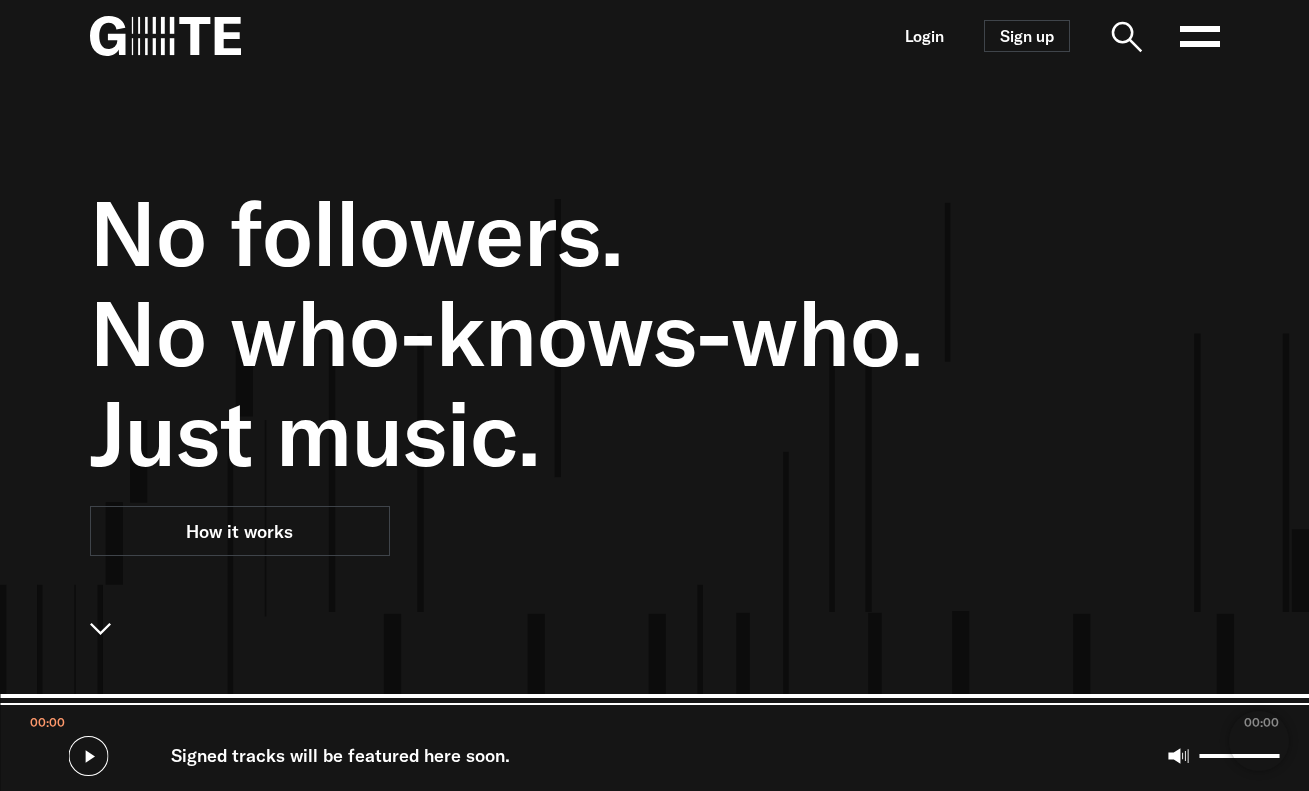 scroll, scrollTop: 0, scrollLeft: 0, axis: both 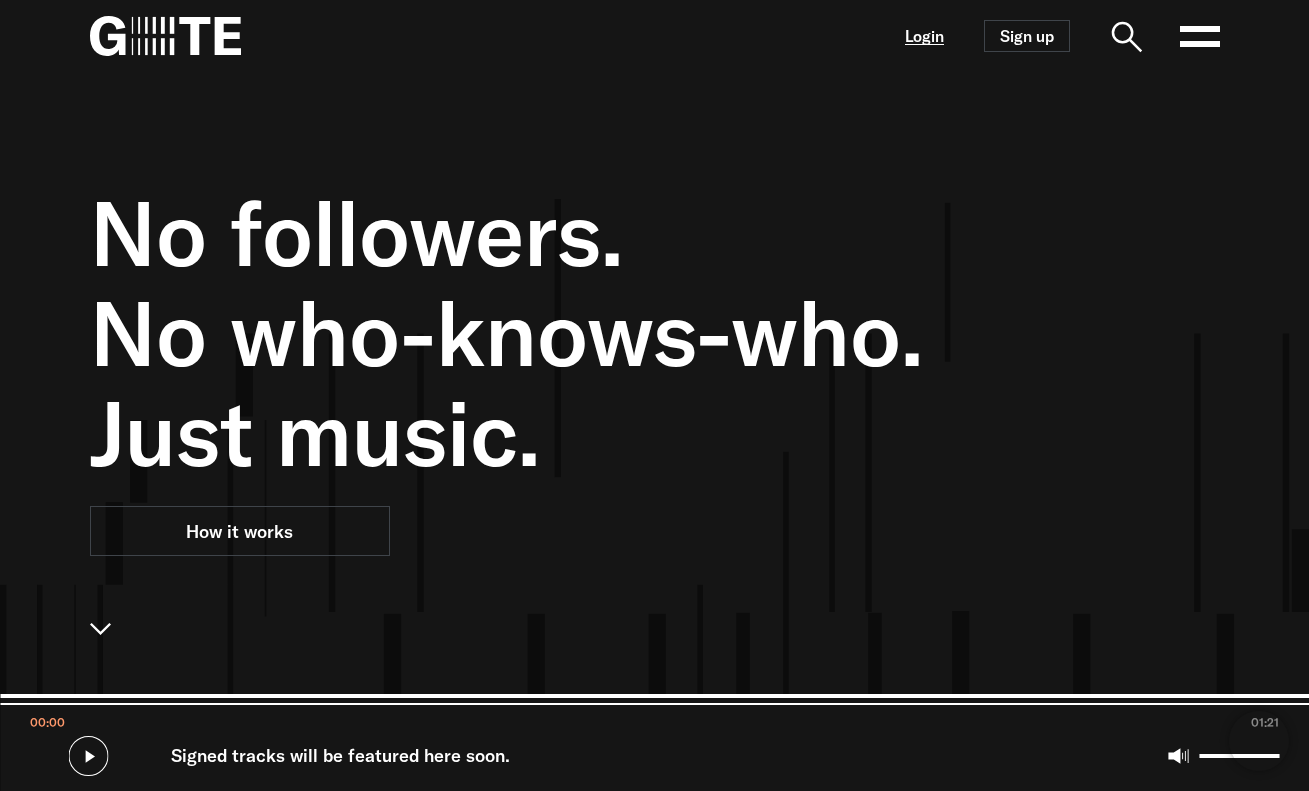 click on "Login" at bounding box center (924, 36) 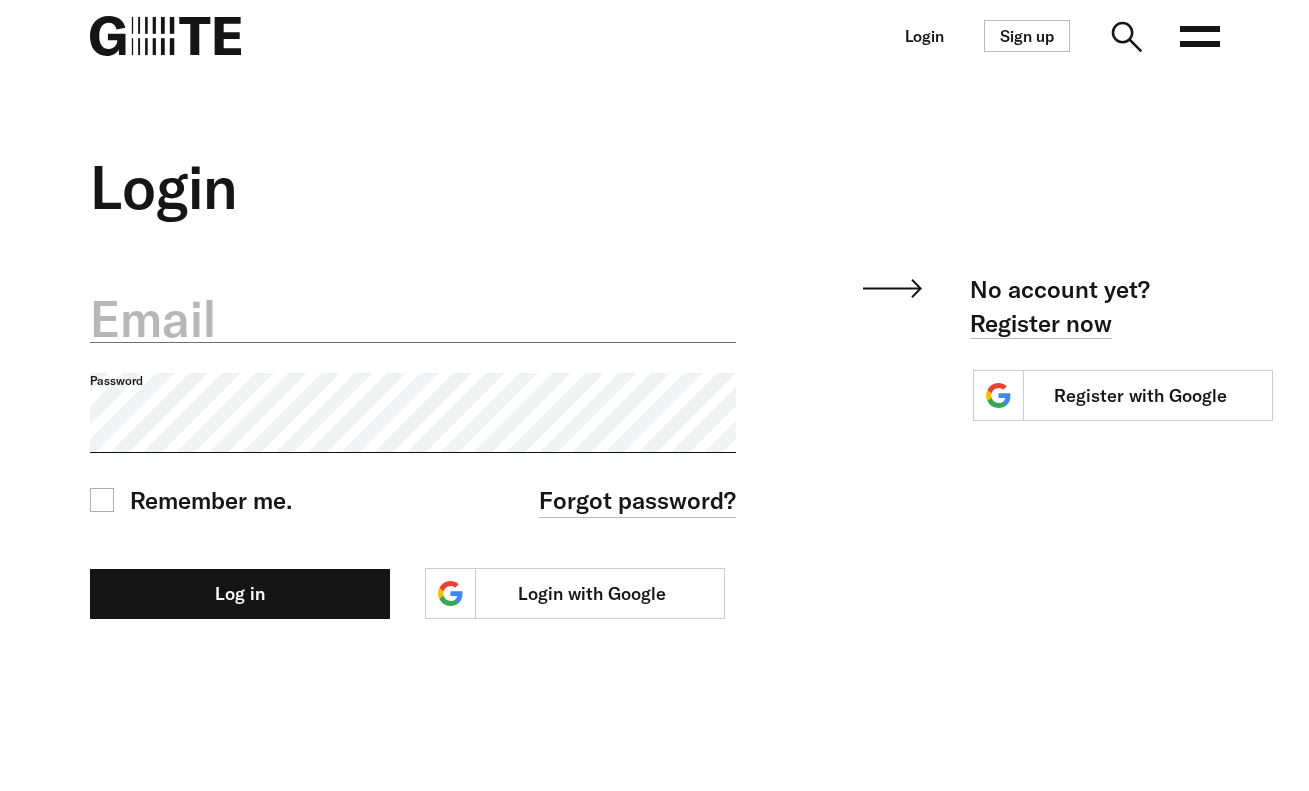 scroll, scrollTop: 0, scrollLeft: 0, axis: both 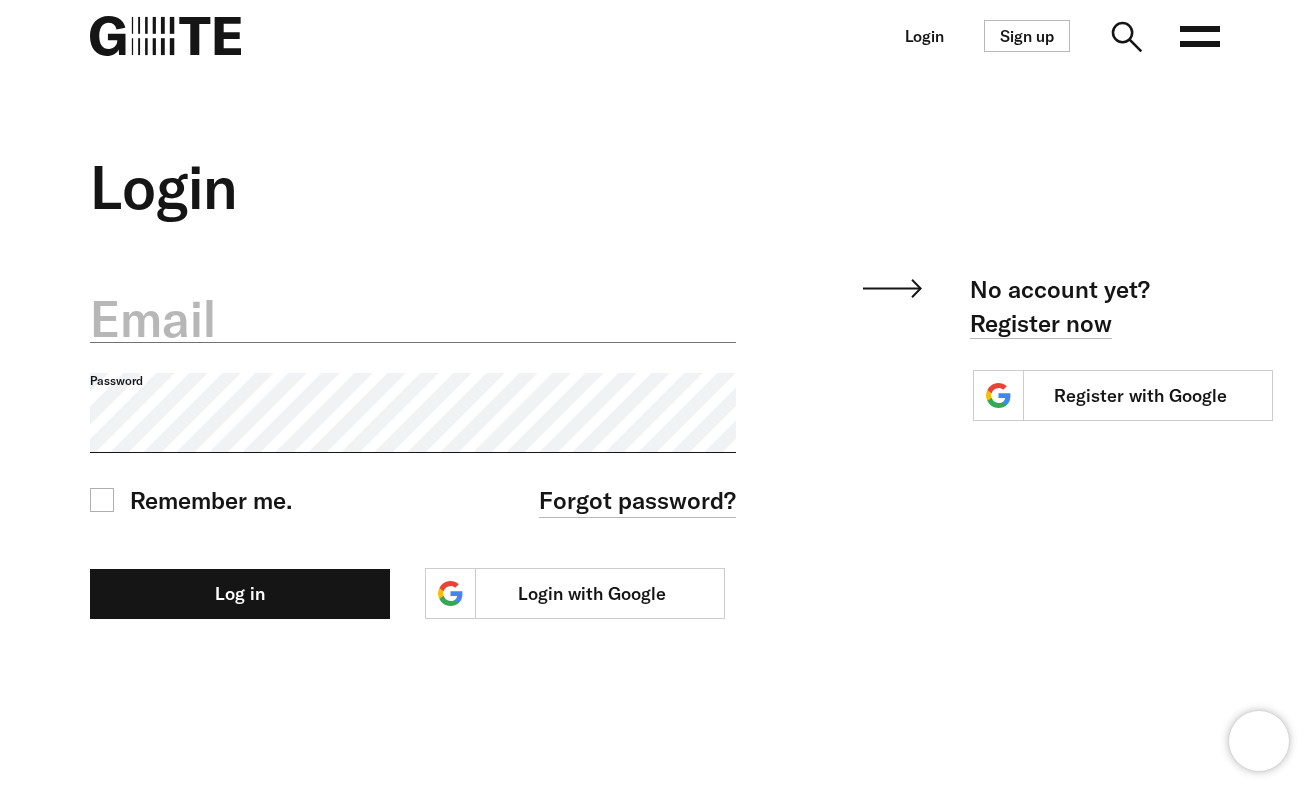 click on "Email" at bounding box center [413, 319] 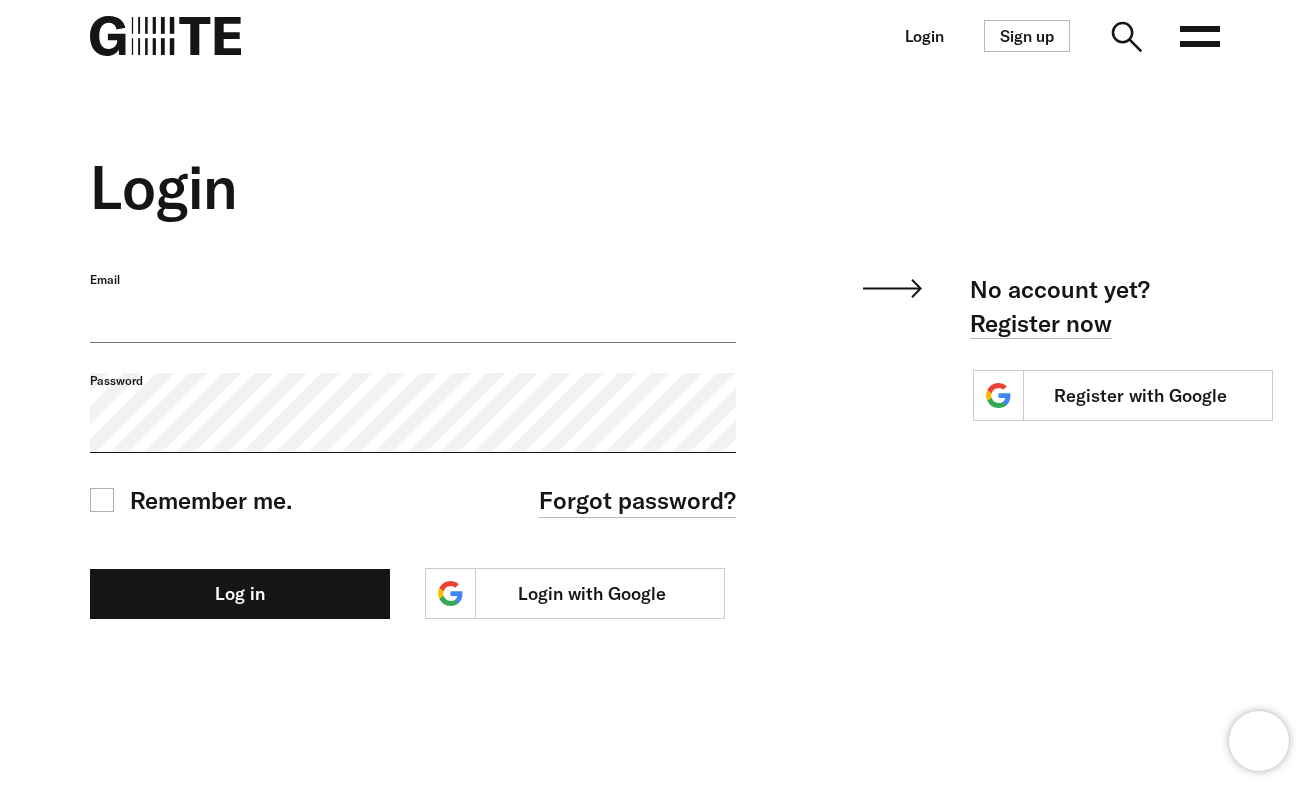 click on "Email" at bounding box center (413, 307) 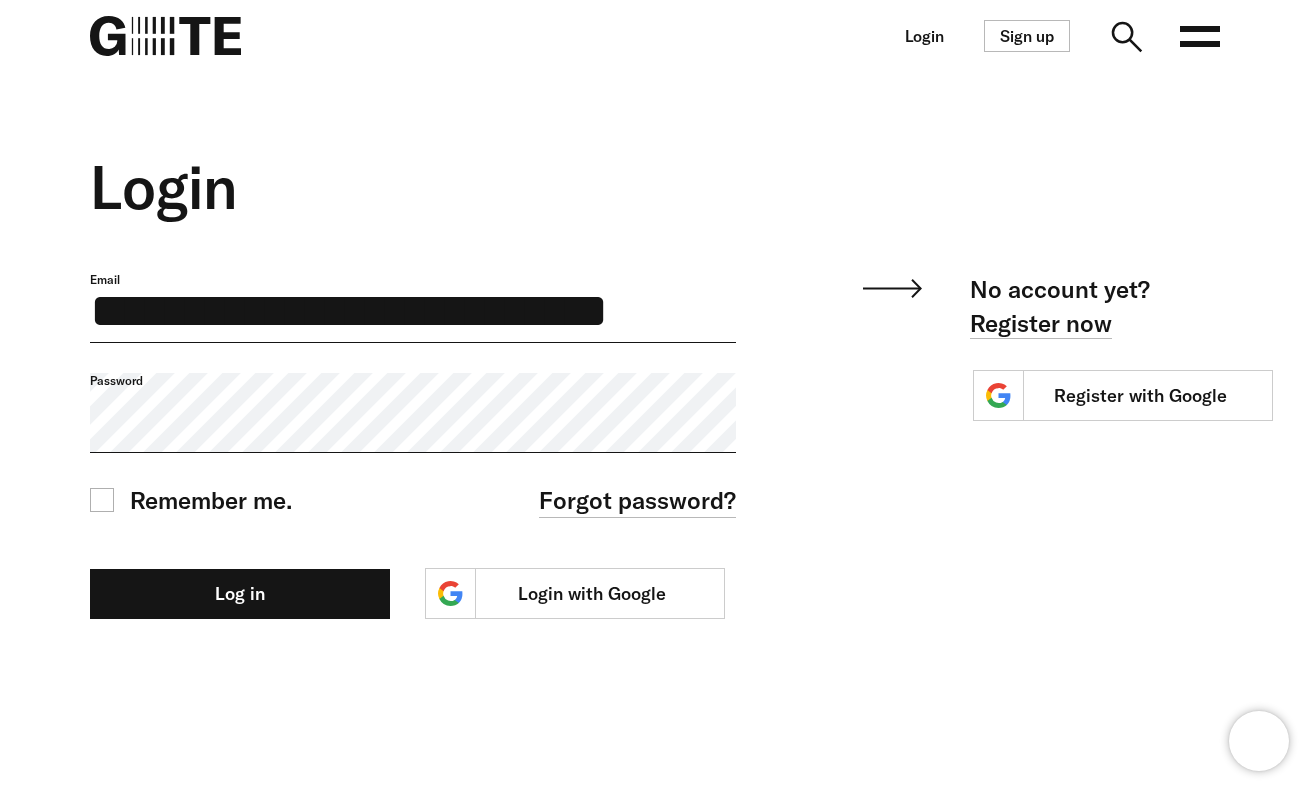 scroll, scrollTop: 0, scrollLeft: 16, axis: horizontal 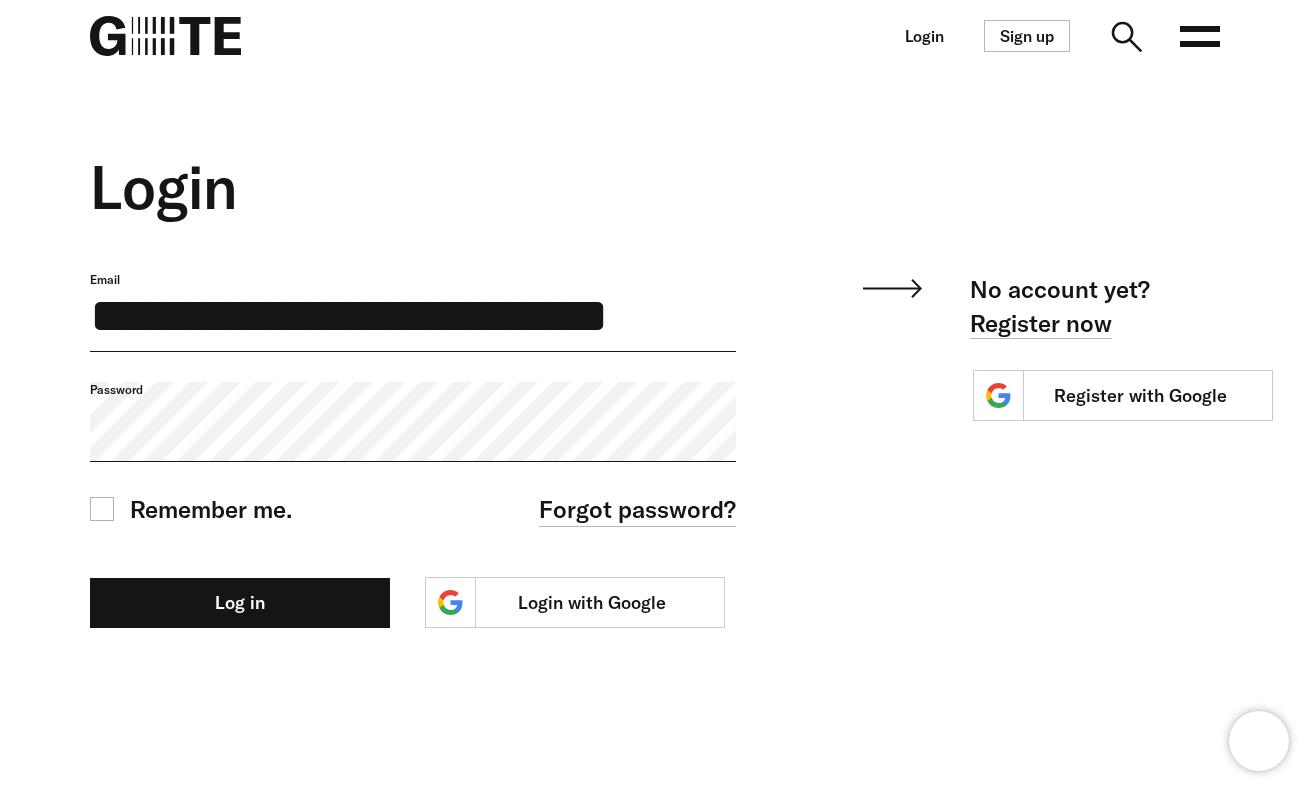 type on "**********" 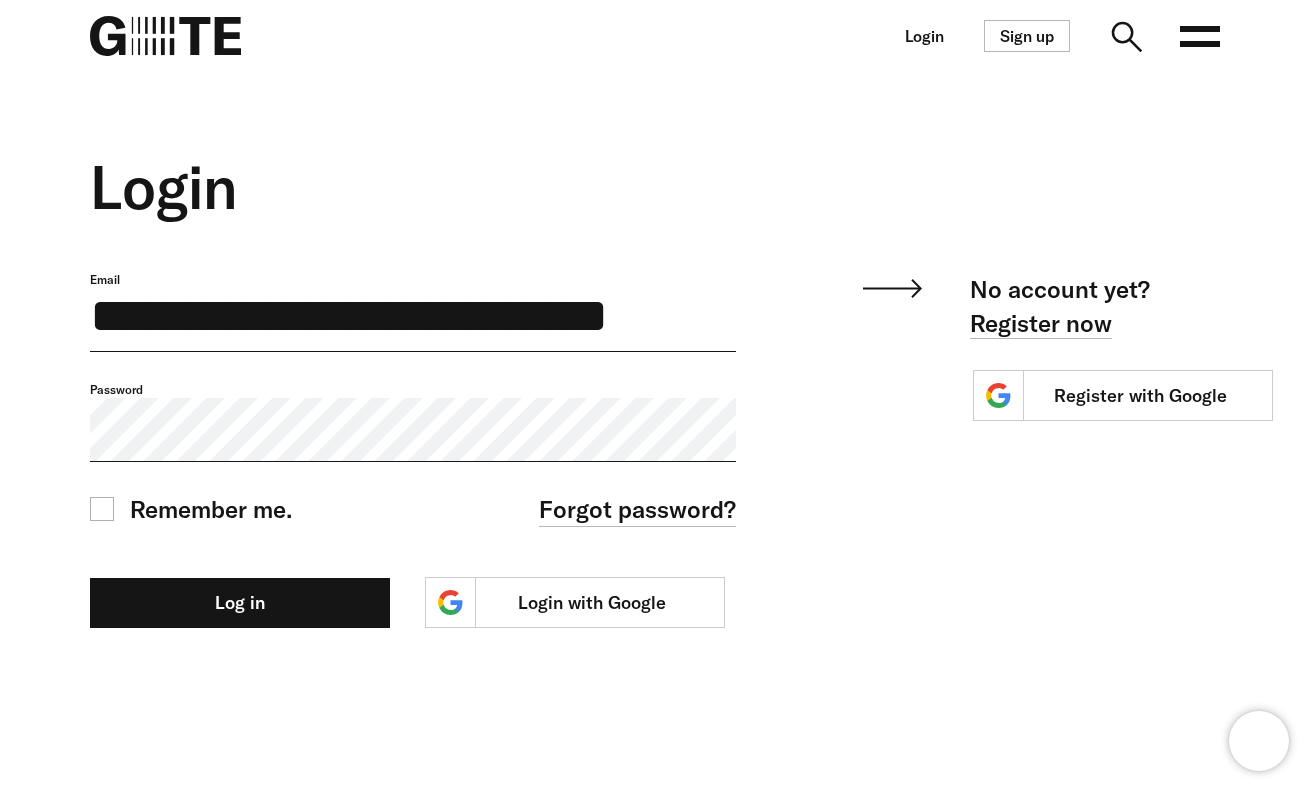 click on "Log in" at bounding box center [240, 603] 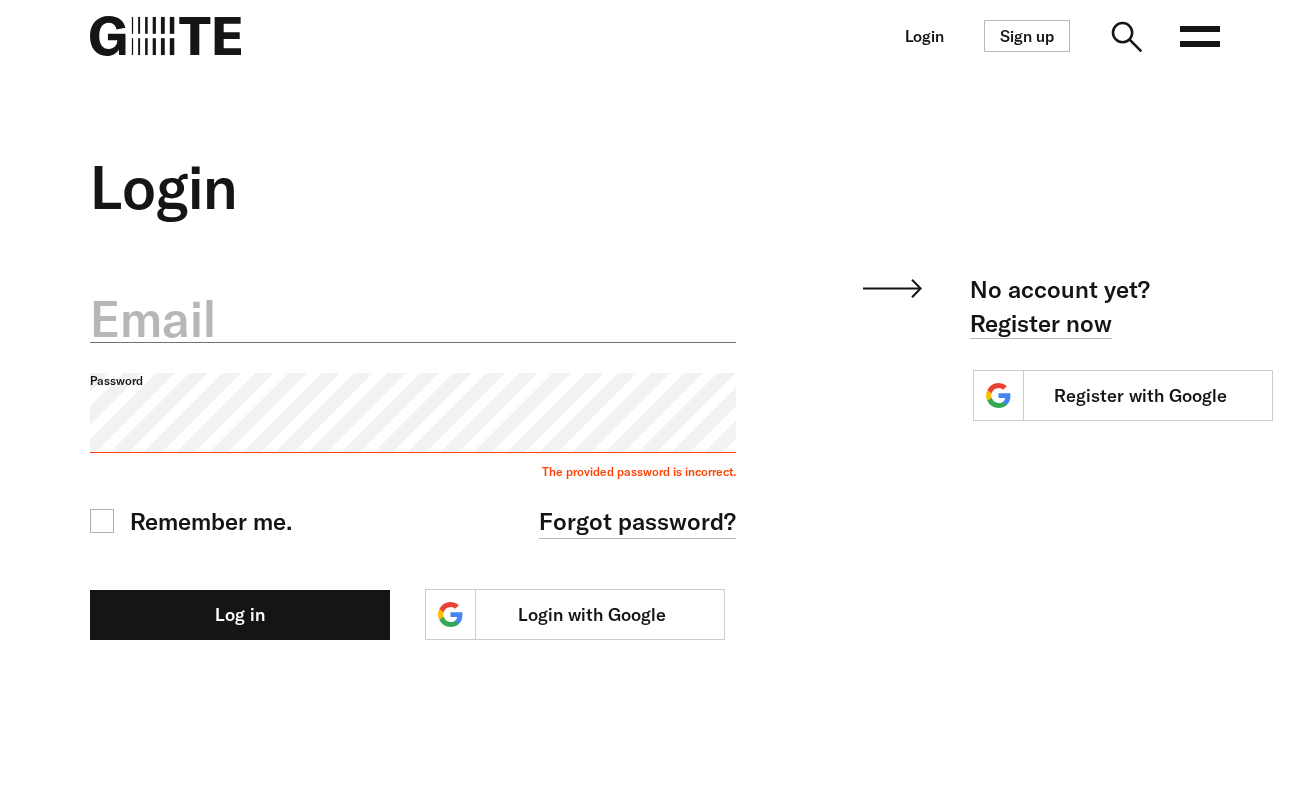 scroll, scrollTop: 0, scrollLeft: 0, axis: both 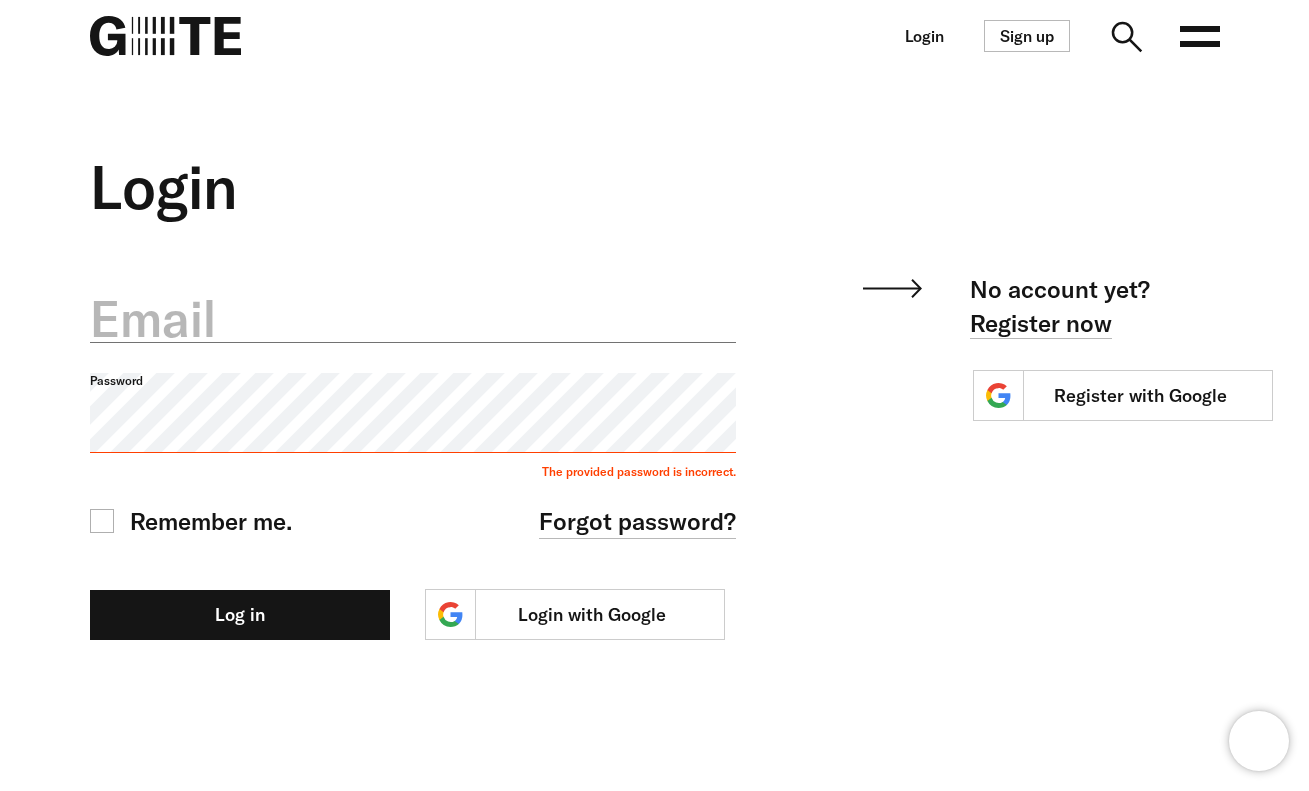 click on "Email" at bounding box center (413, 322) 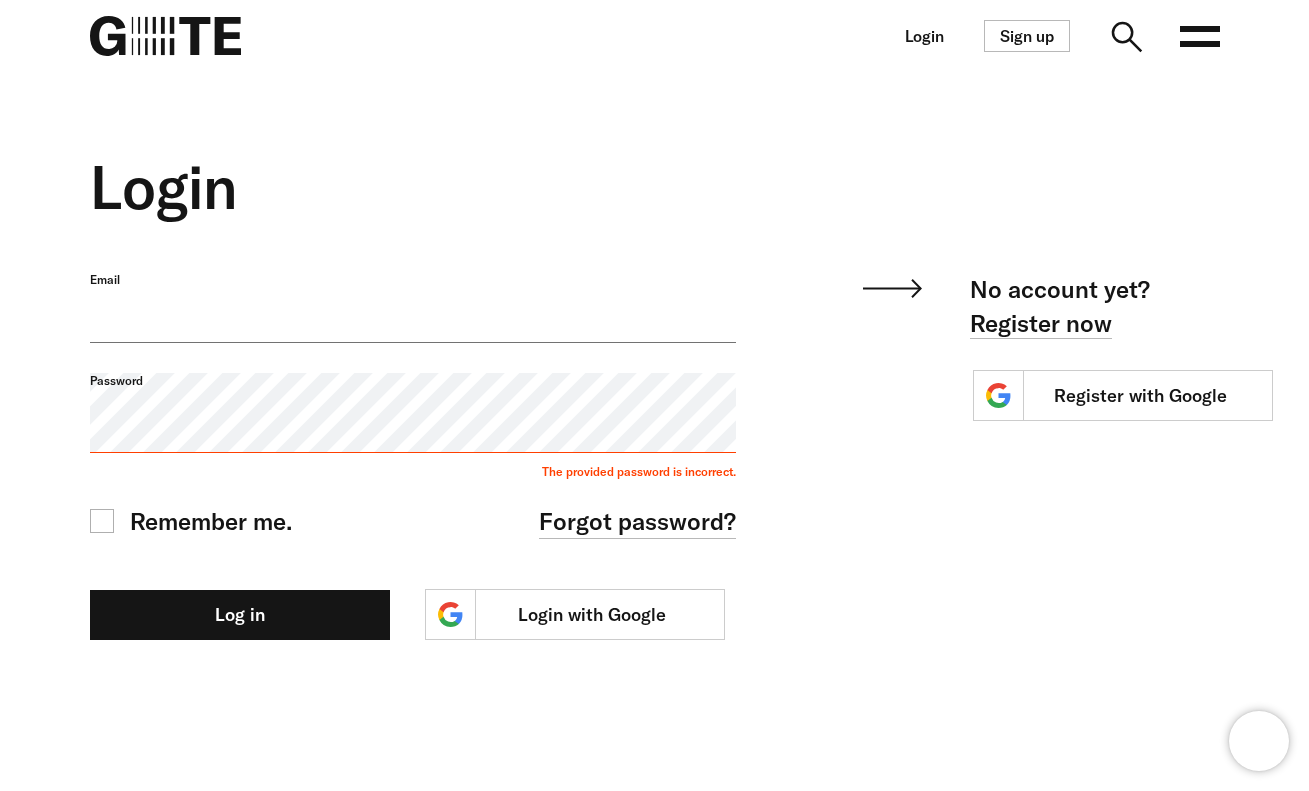 click on "Email" at bounding box center (413, 307) 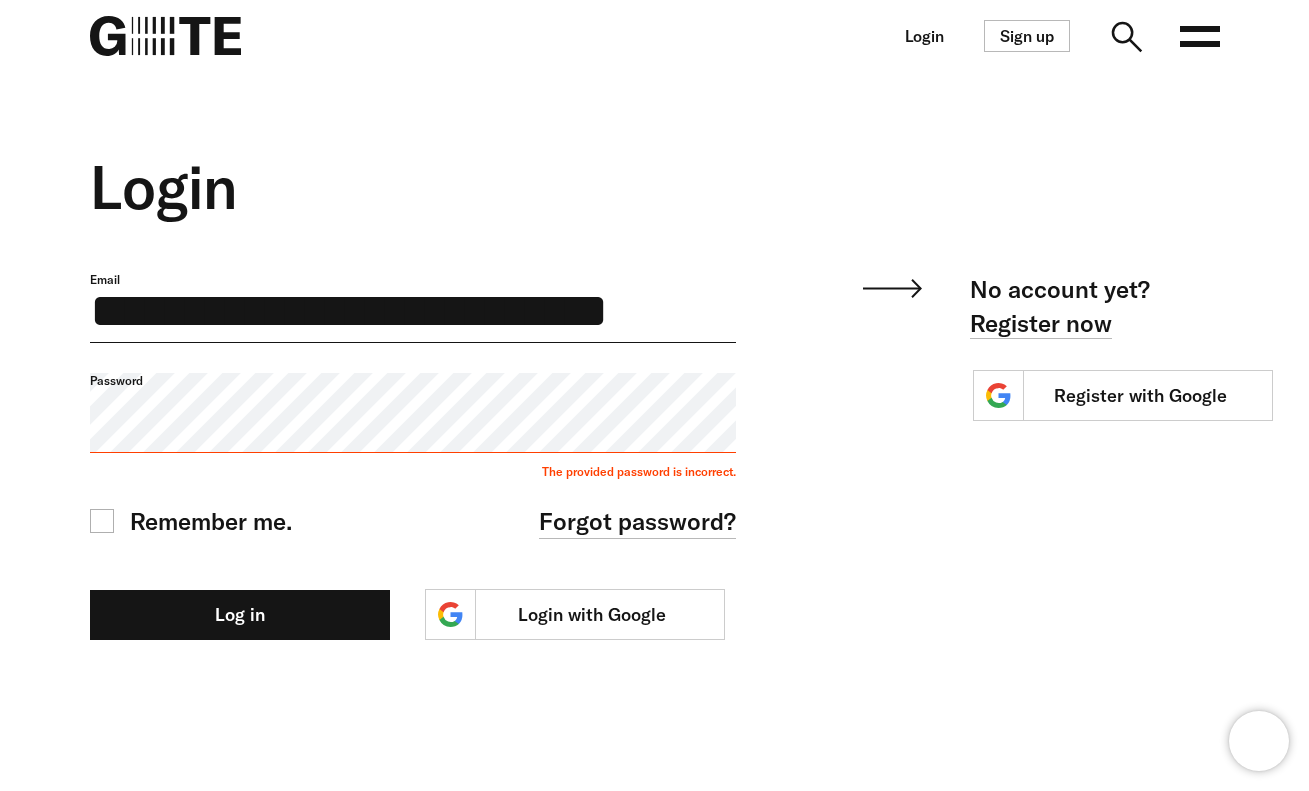 scroll, scrollTop: 0, scrollLeft: 16, axis: horizontal 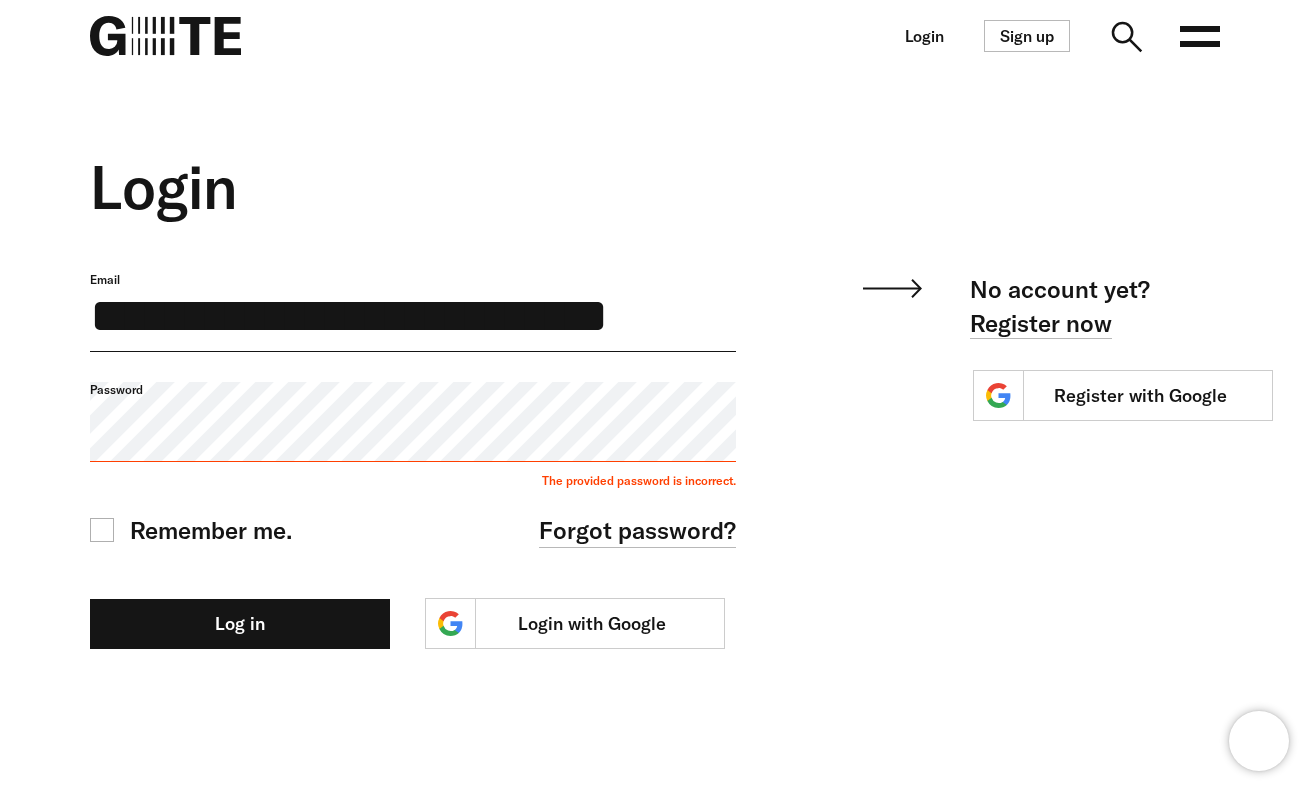type on "**********" 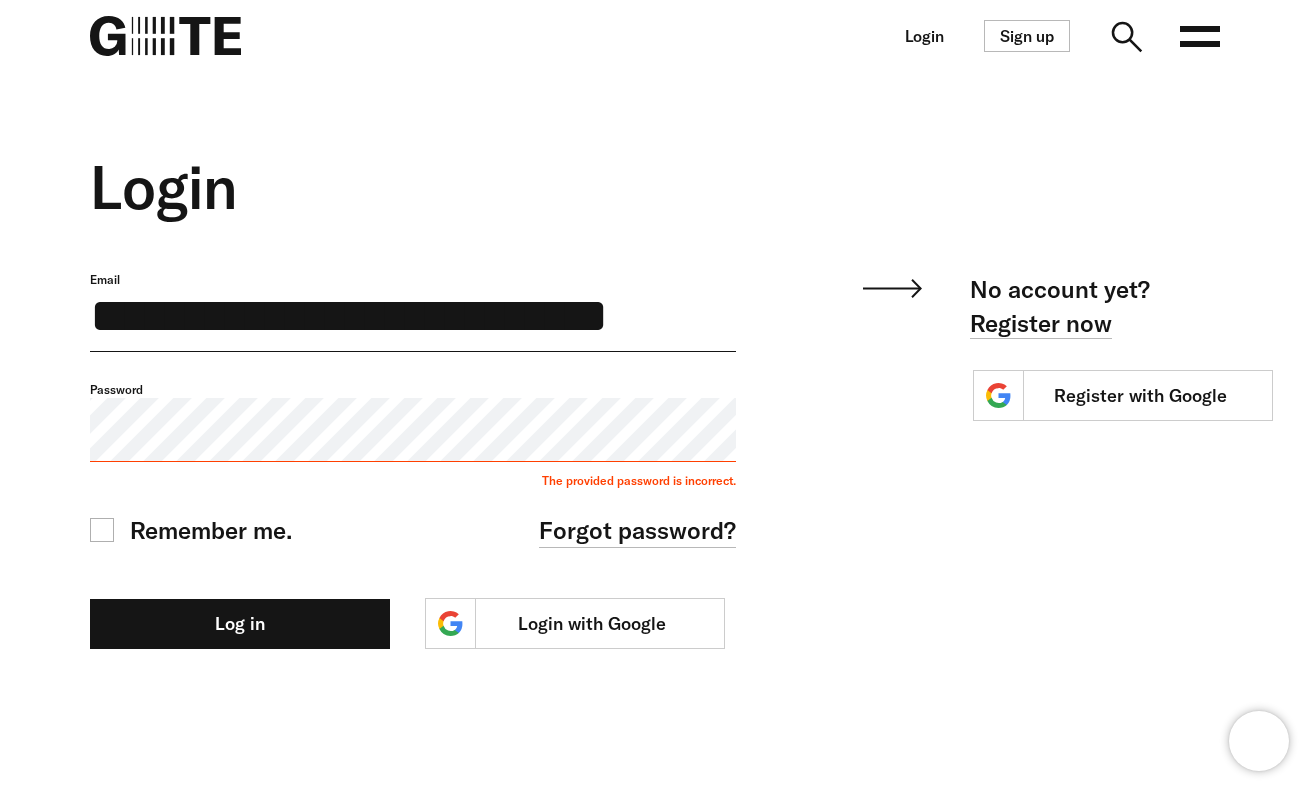 click on "Log in" at bounding box center [240, 624] 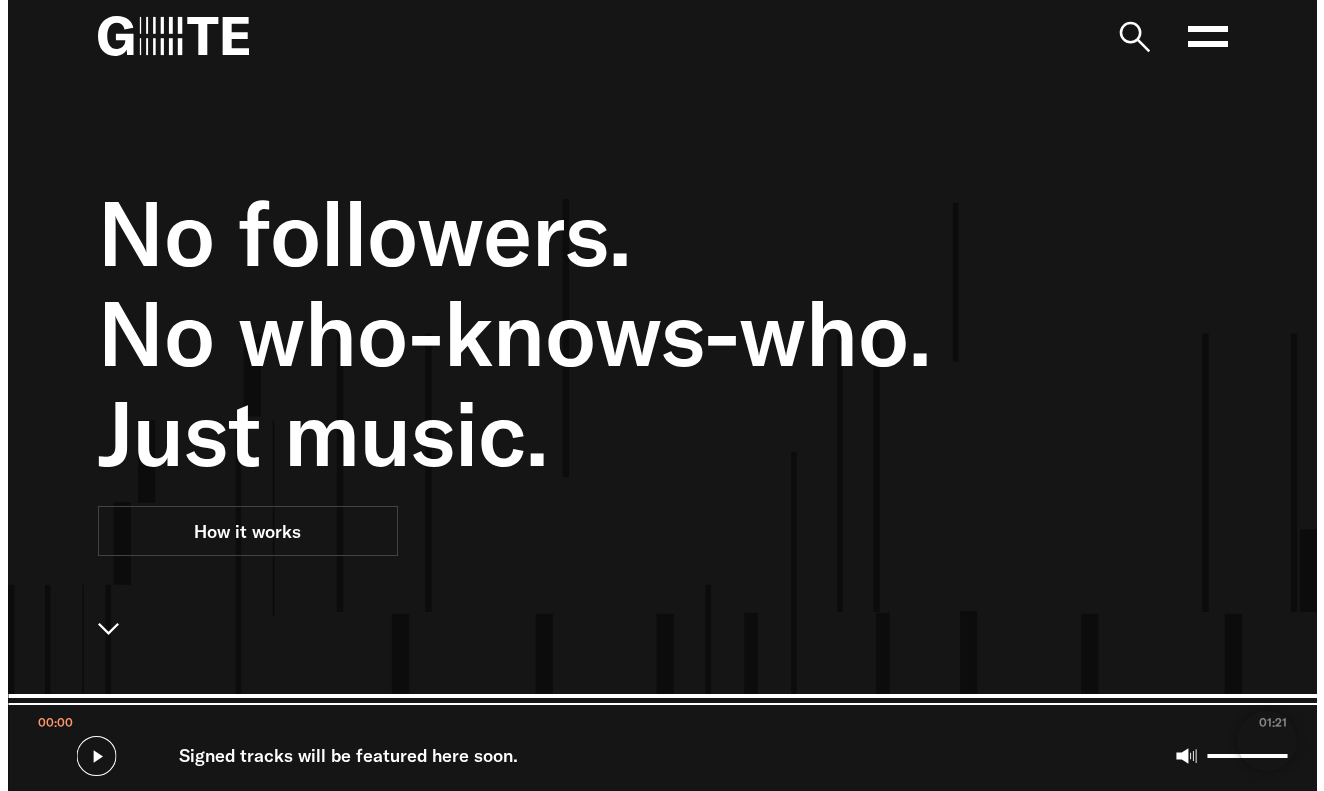 scroll, scrollTop: 0, scrollLeft: 0, axis: both 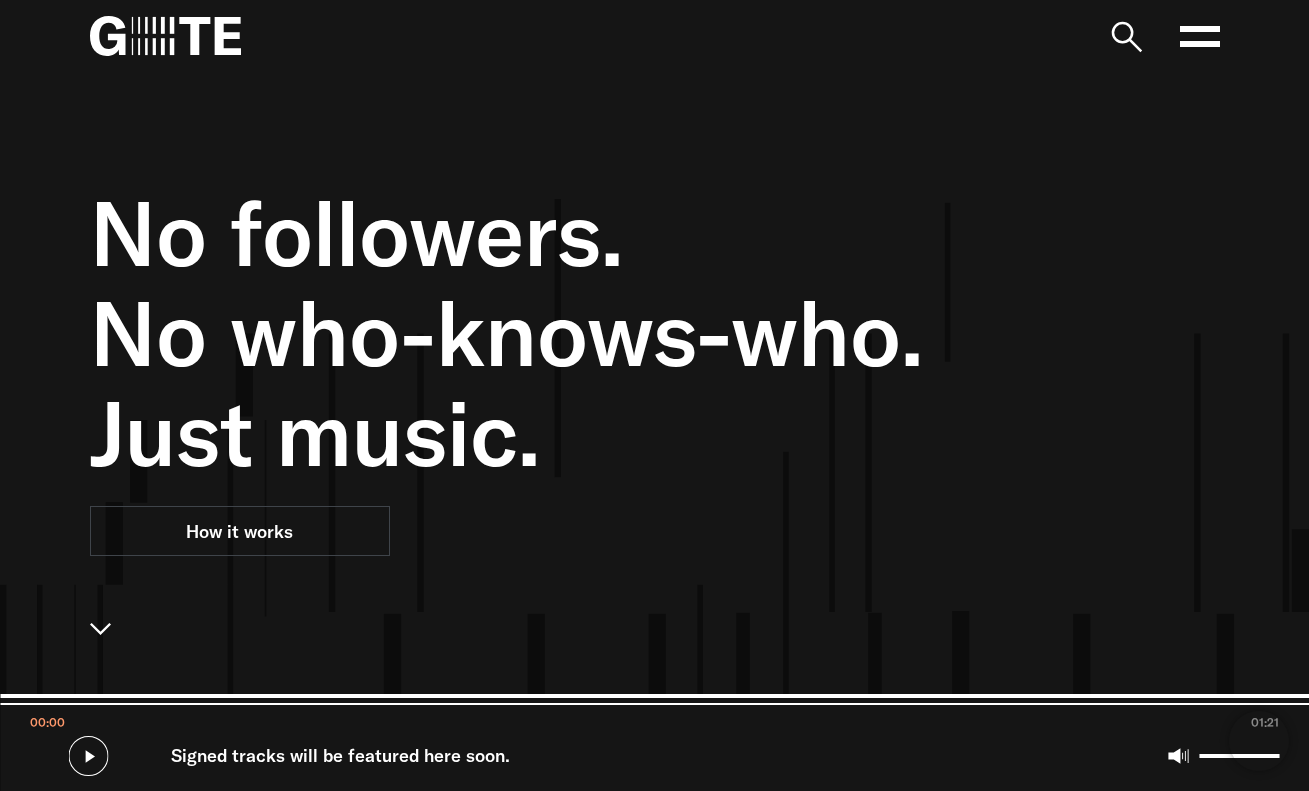 drag, startPoint x: 938, startPoint y: 206, endPoint x: 1009, endPoint y: 153, distance: 88.60023 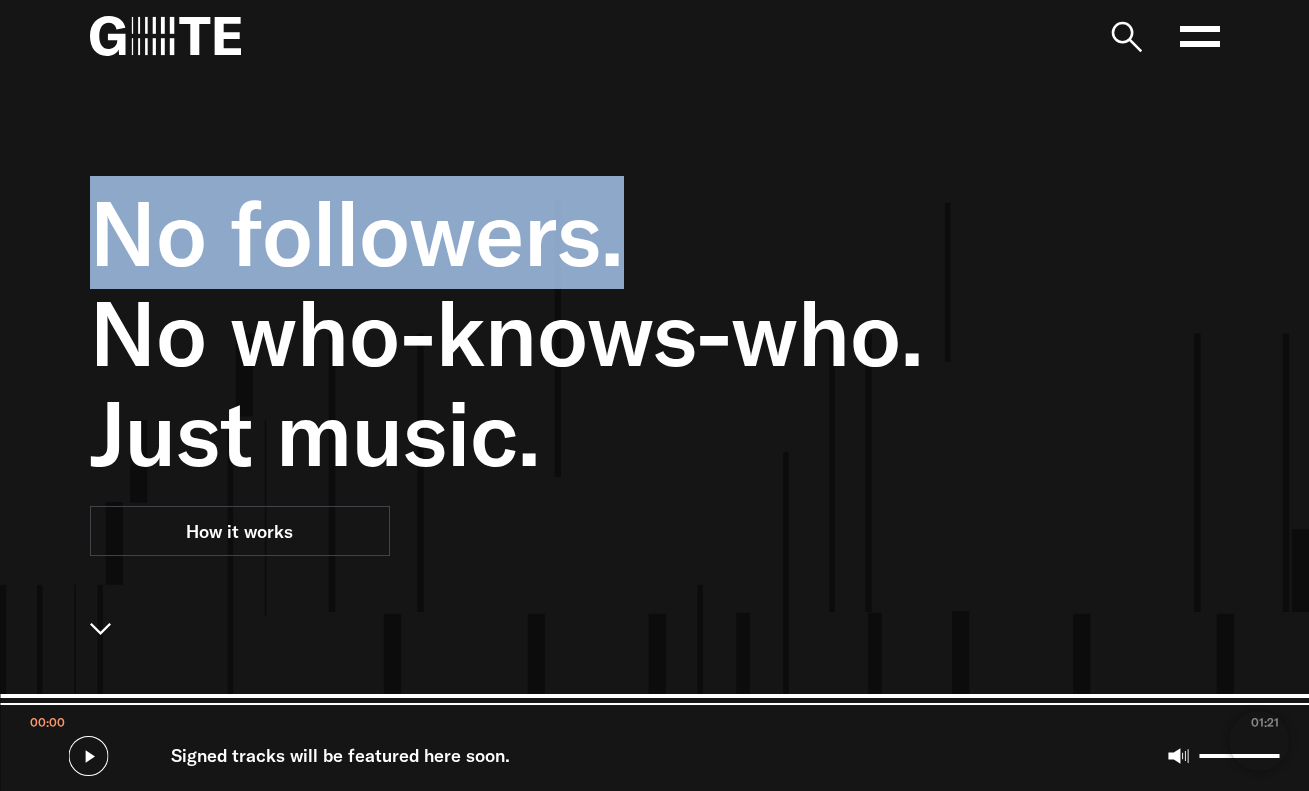 click 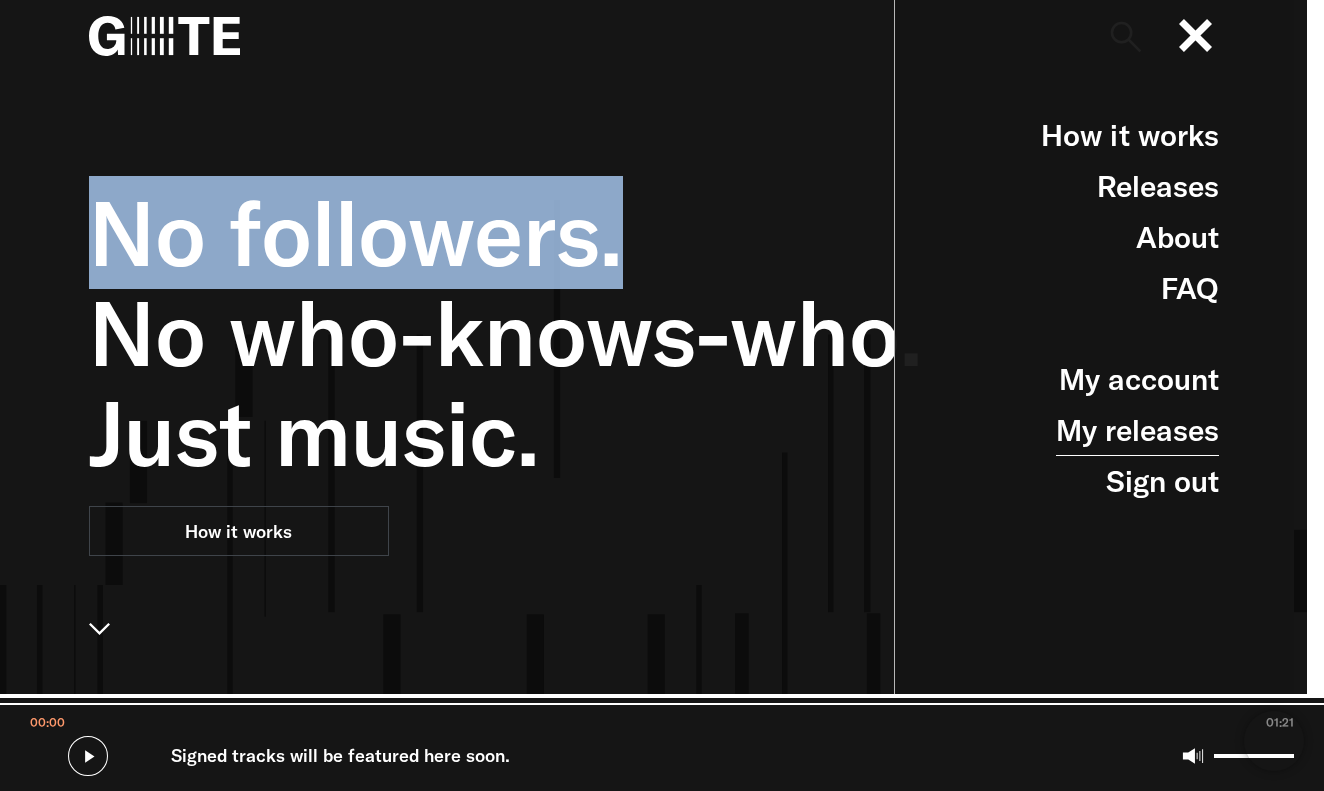 click on "My releases" at bounding box center (1137, 430) 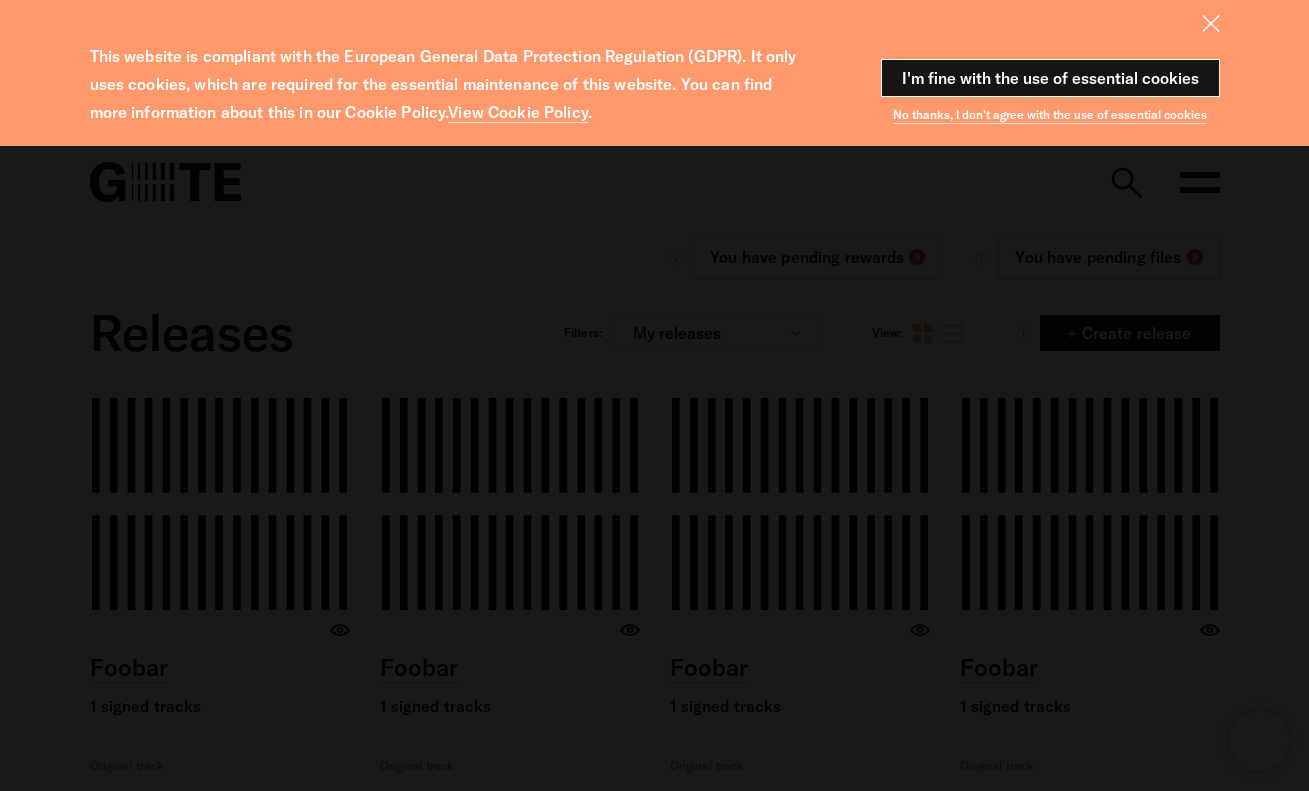 scroll, scrollTop: 0, scrollLeft: 0, axis: both 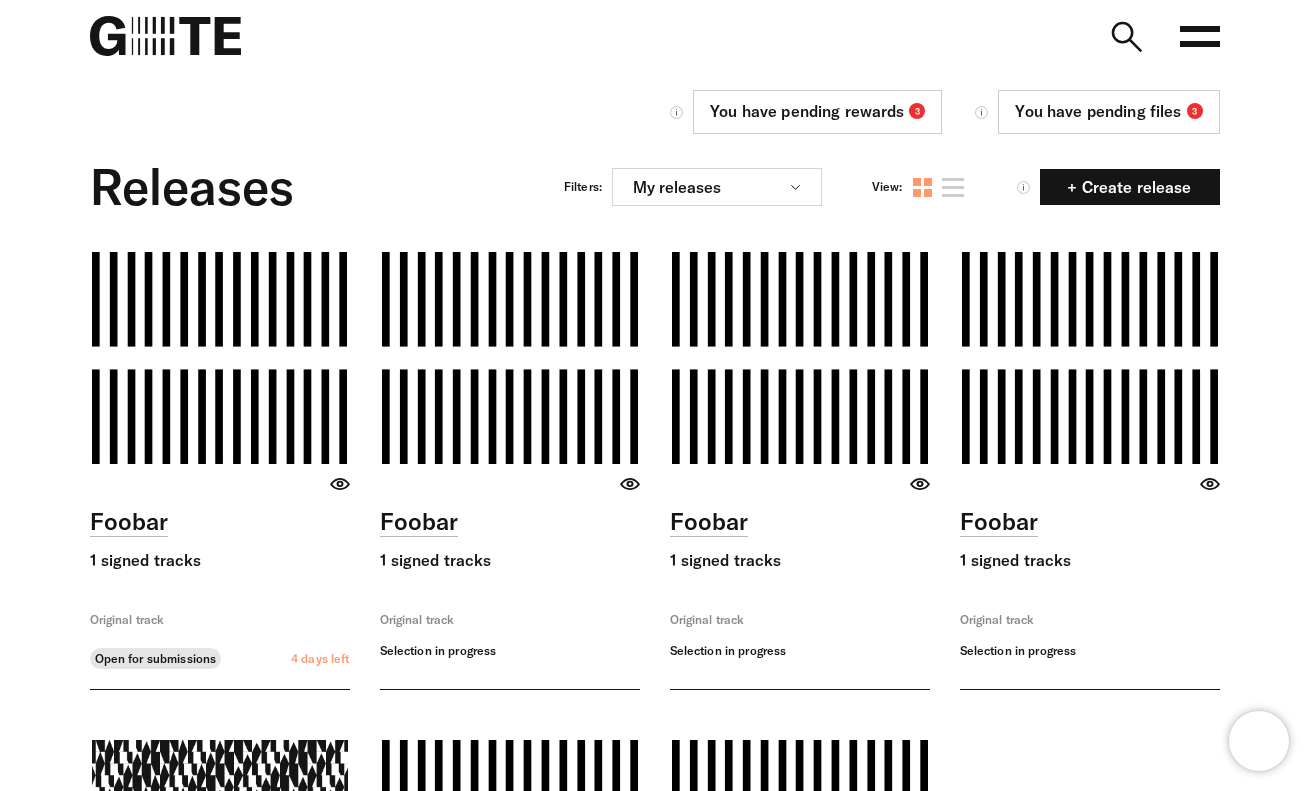 click 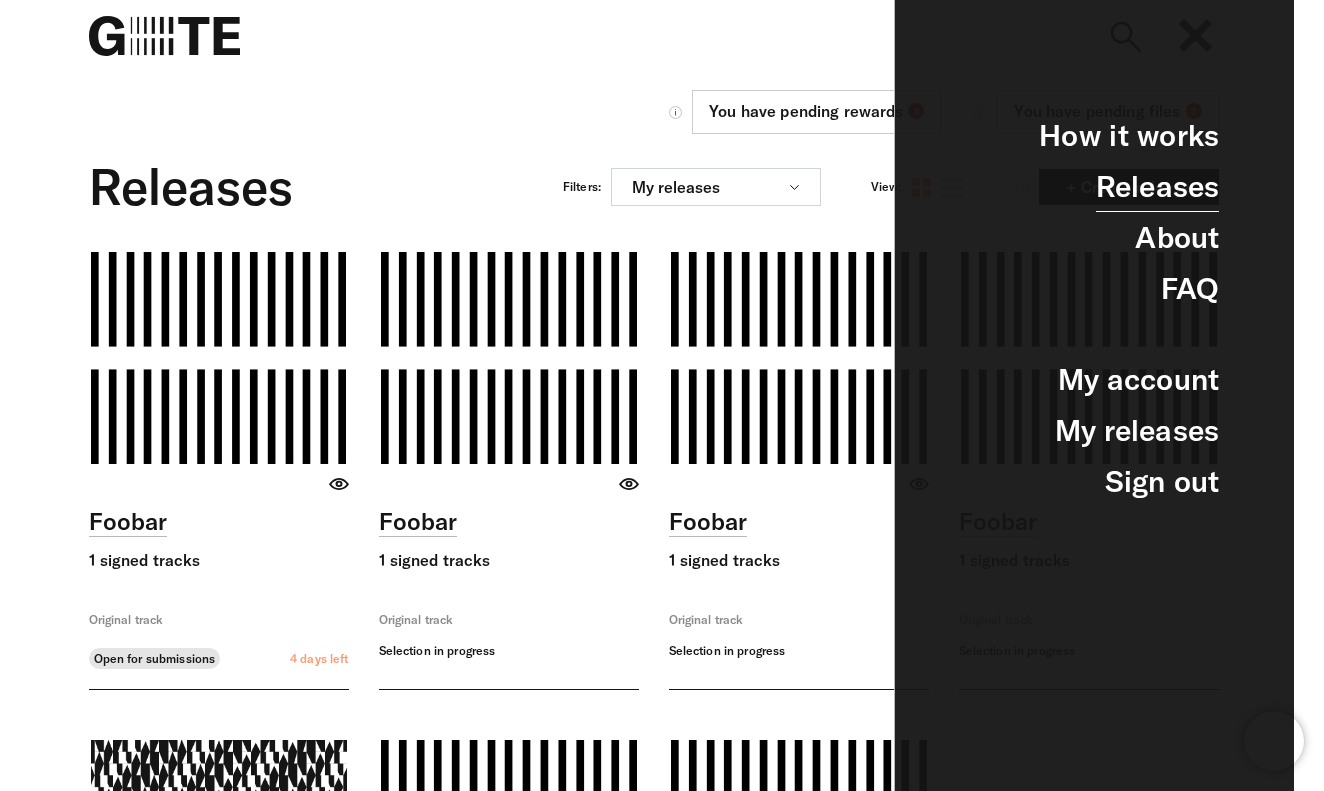 click on "Releases" at bounding box center (1157, 186) 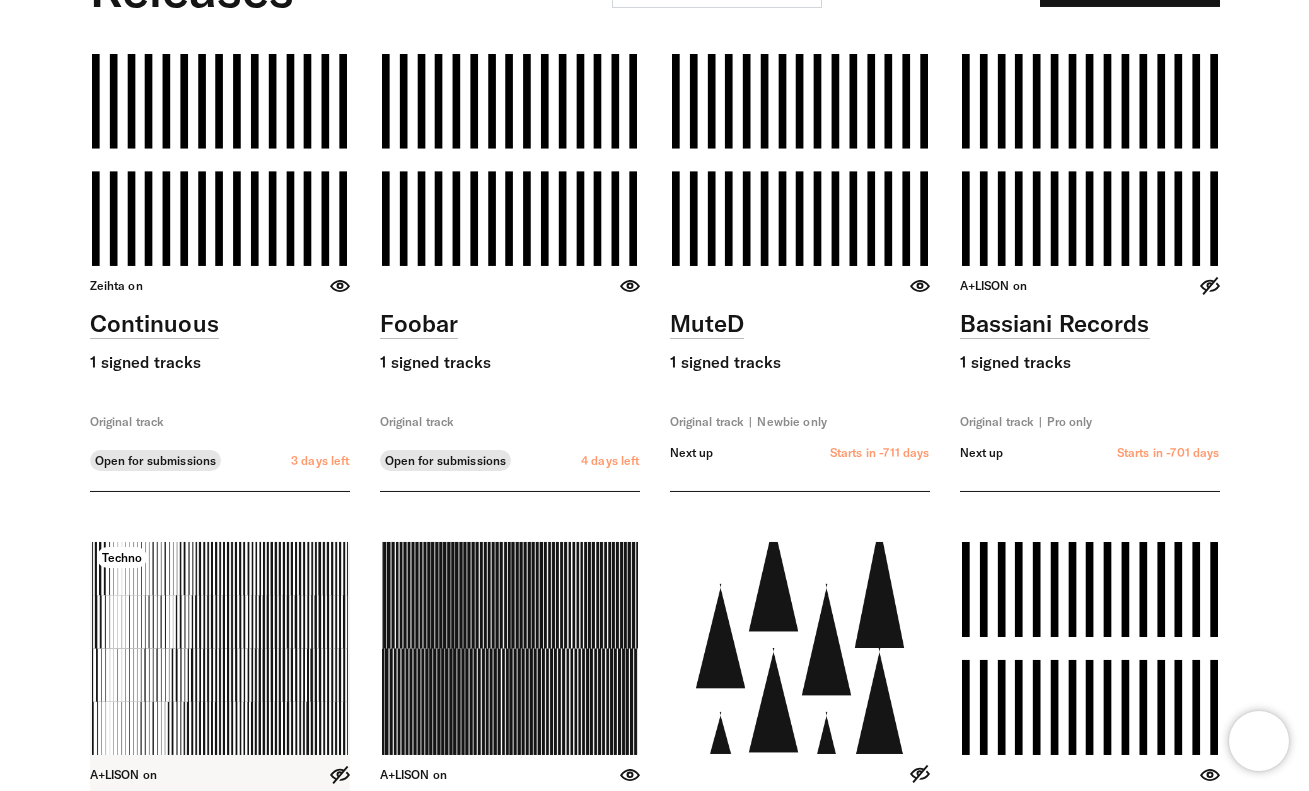 scroll, scrollTop: 176, scrollLeft: 0, axis: vertical 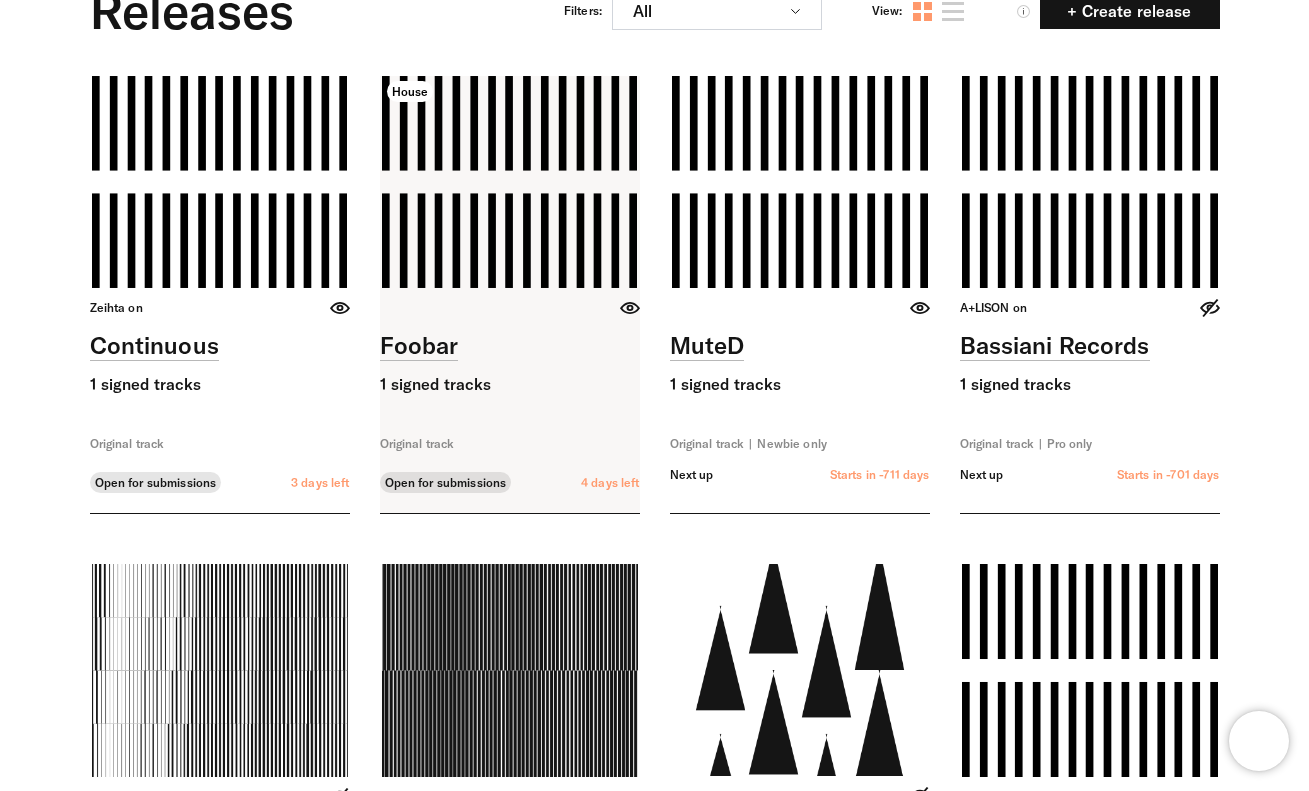 drag, startPoint x: 471, startPoint y: 281, endPoint x: 371, endPoint y: 267, distance: 100.97524 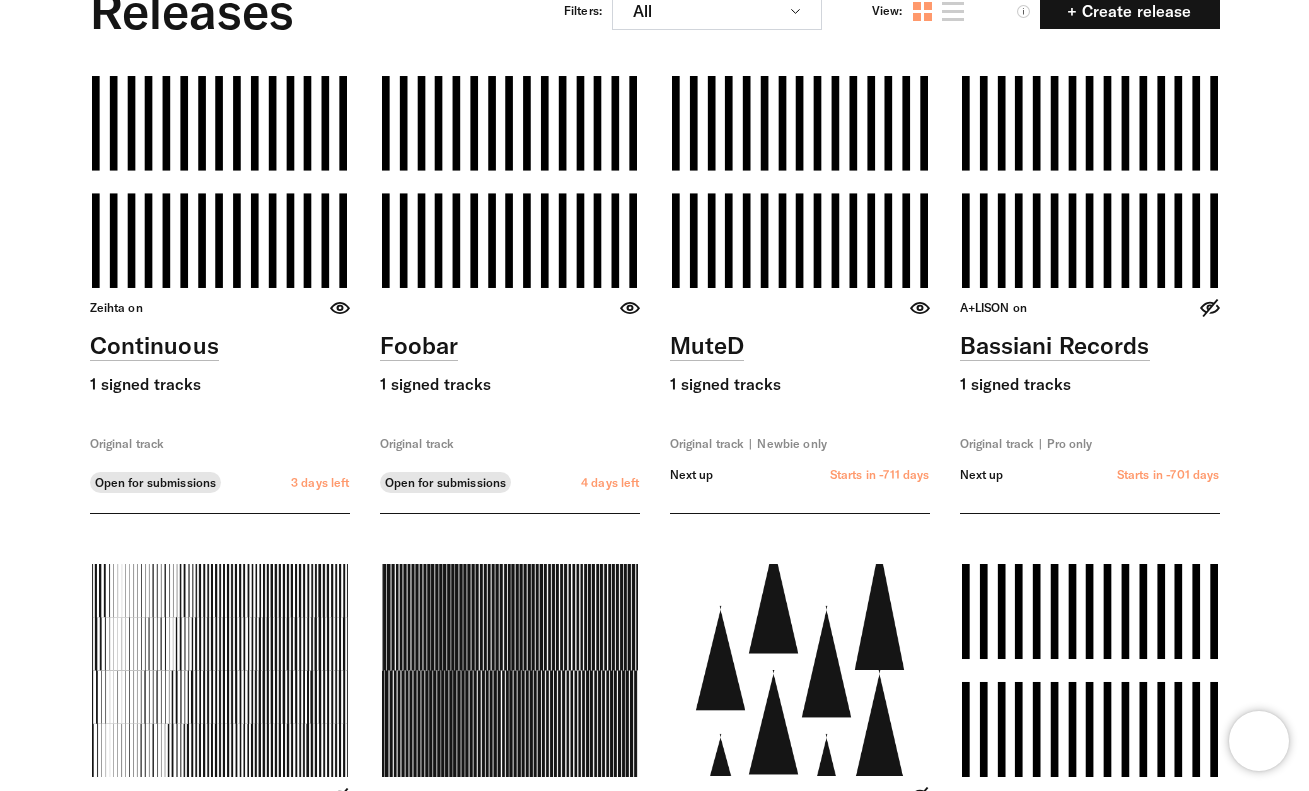click on "Zeihta on
Continuous
1 signed tracks
Original  track
Open for submissions
3 days left
House" at bounding box center (640, 4345) 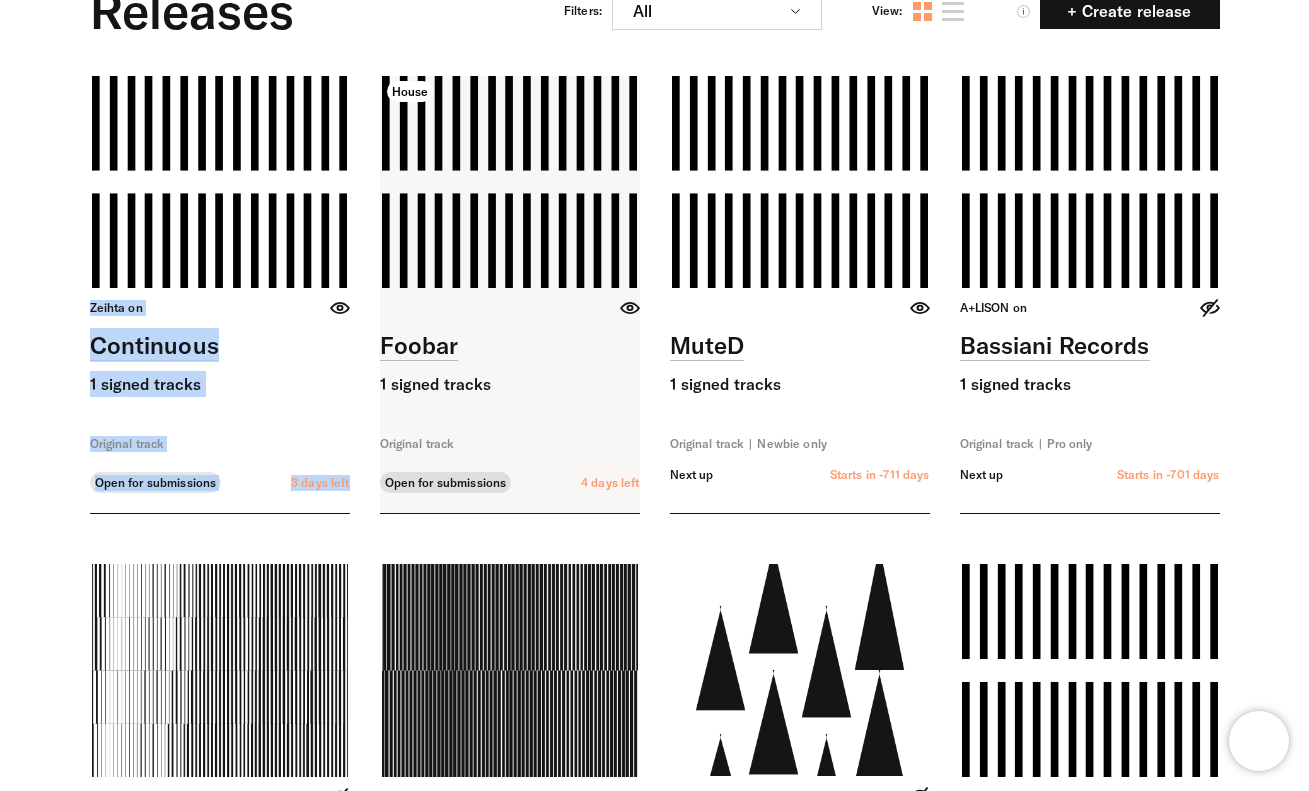click on "Zeihta on
Continuous
1 signed tracks
Original  track
Open for submissions
3 days left
House" at bounding box center [640, 4345] 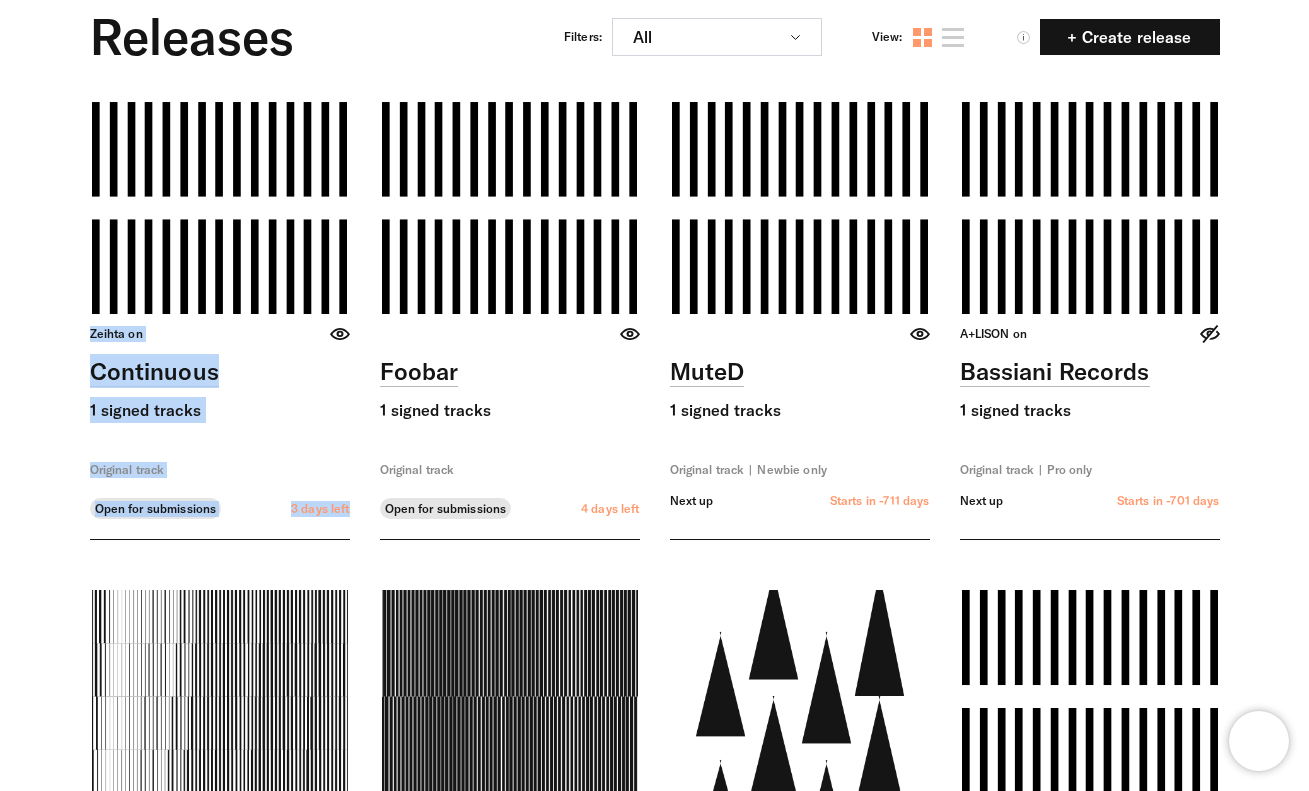 scroll, scrollTop: 144, scrollLeft: 0, axis: vertical 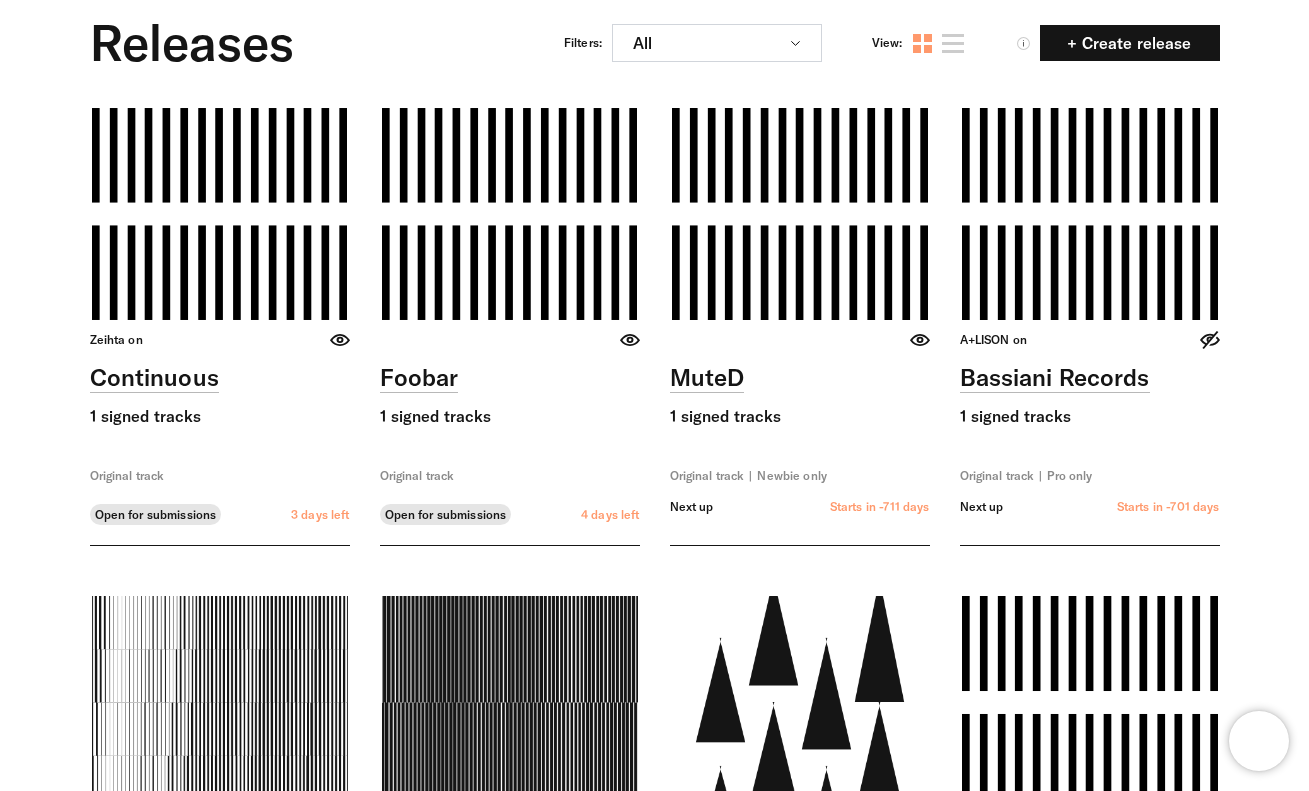 click on "Releases
Filters:
All
All releases
Open releases
Closed releases
Remix releases
Original releases
View:" at bounding box center [655, 43] 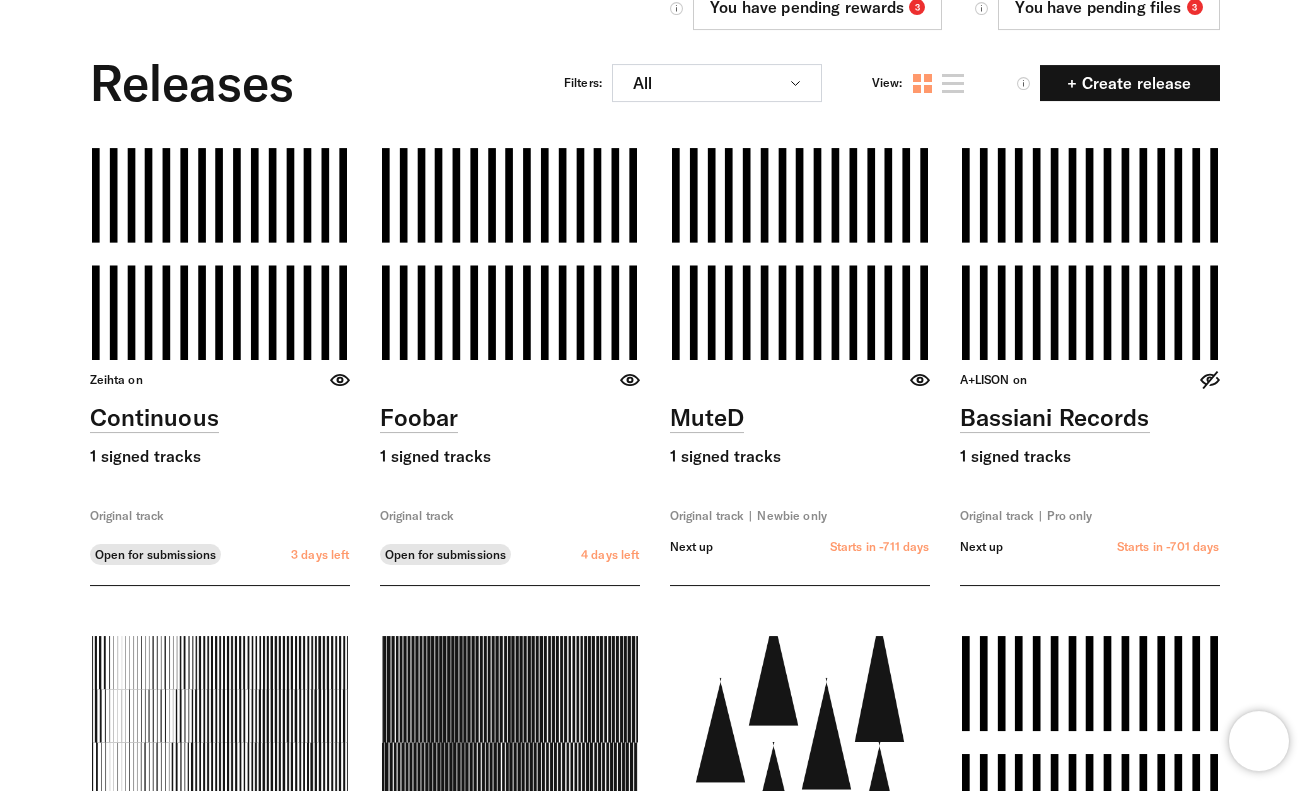 scroll, scrollTop: 96, scrollLeft: 0, axis: vertical 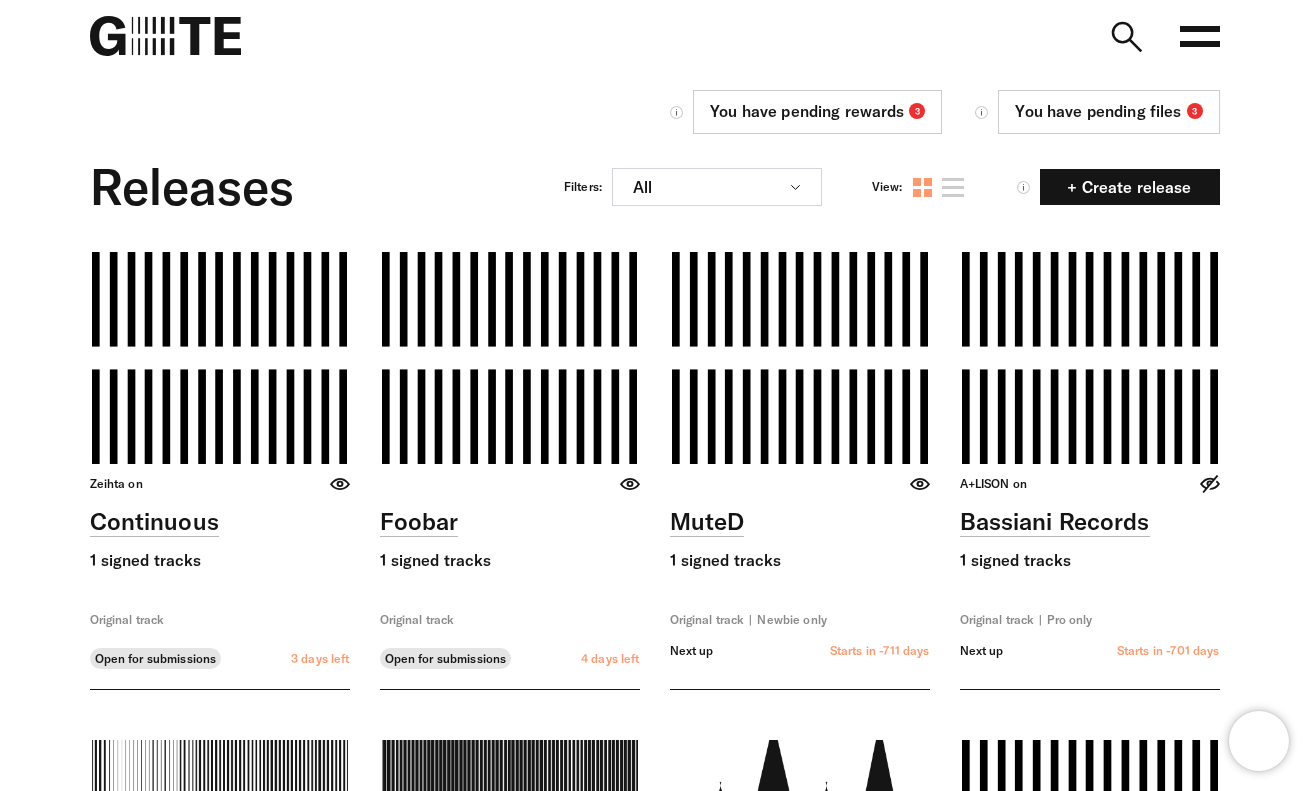click 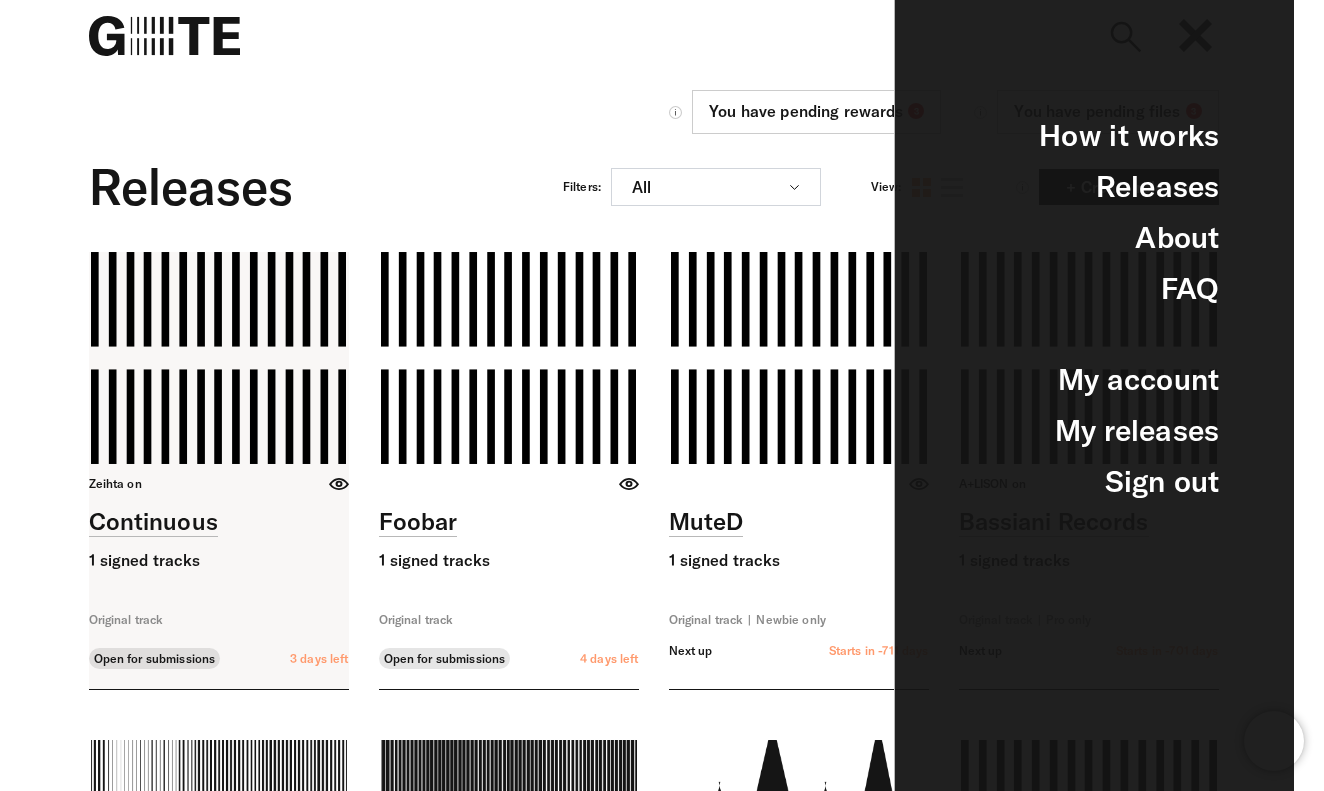 click at bounding box center (219, 470) 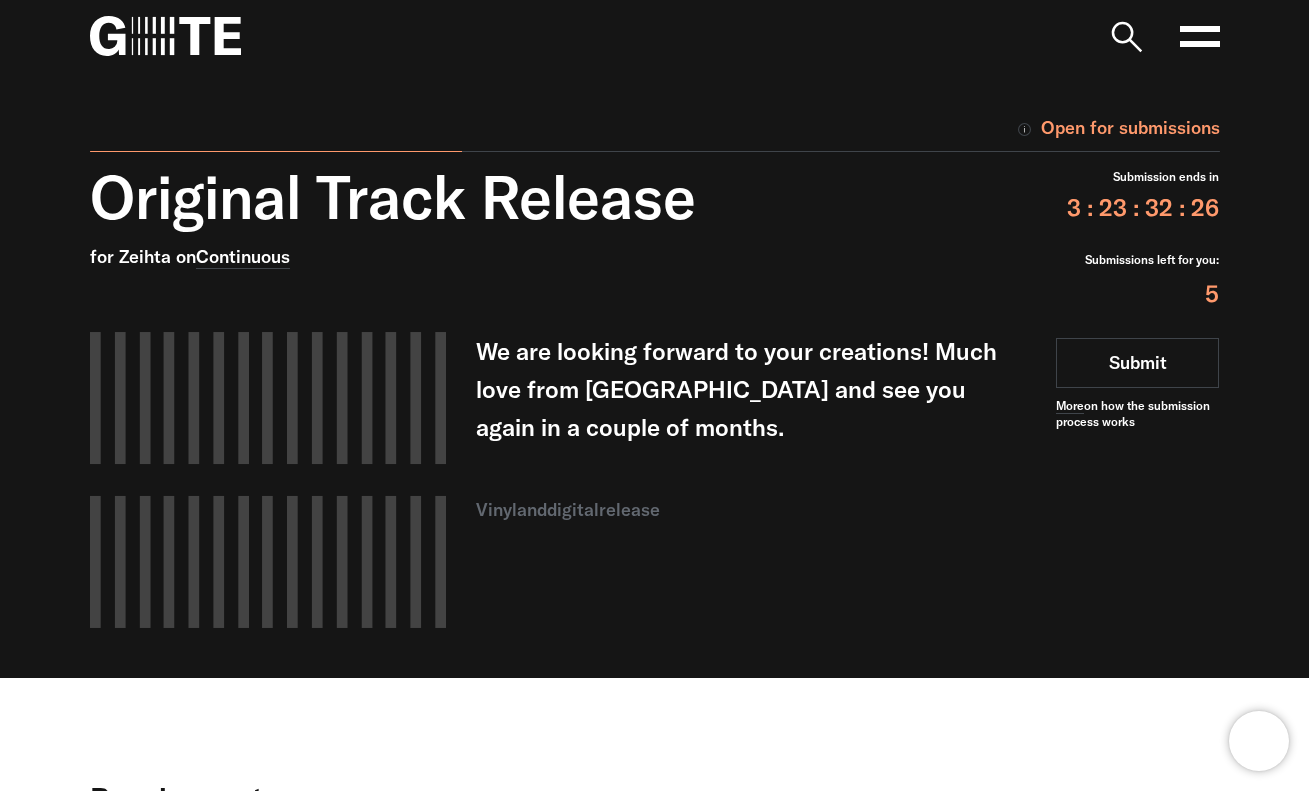 scroll, scrollTop: 0, scrollLeft: 0, axis: both 